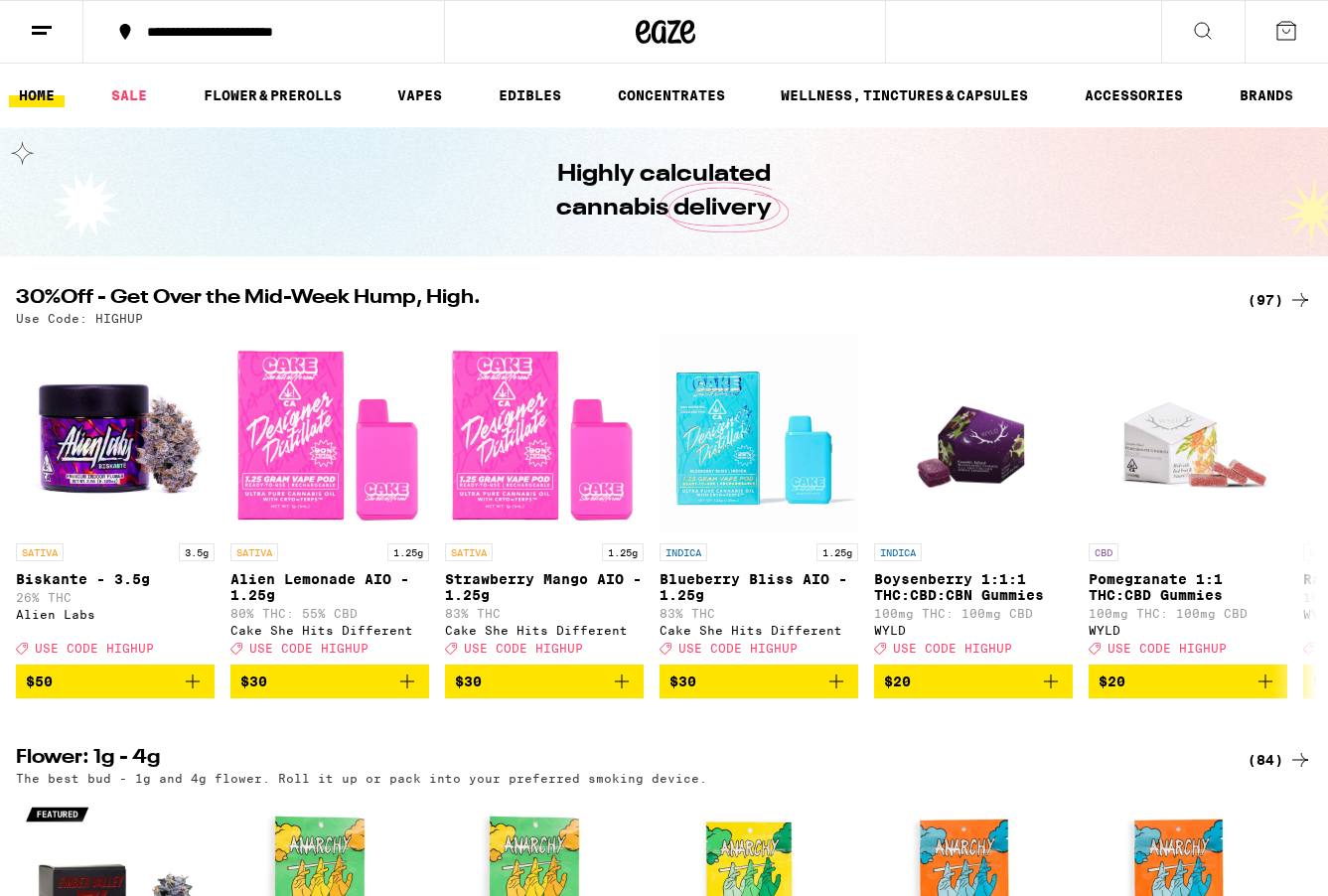 scroll, scrollTop: 0, scrollLeft: 0, axis: both 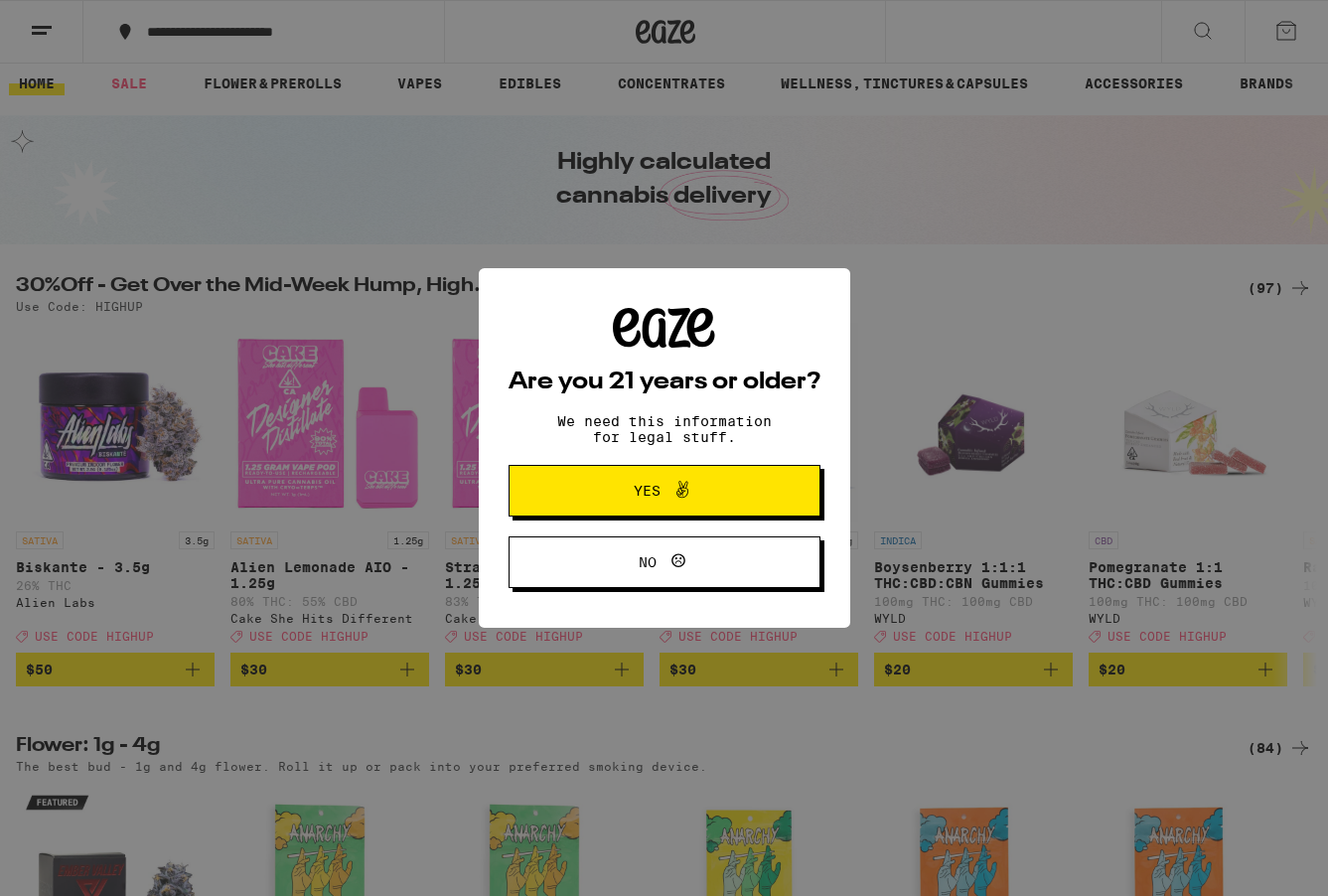 click on "Yes" at bounding box center (664, 491) 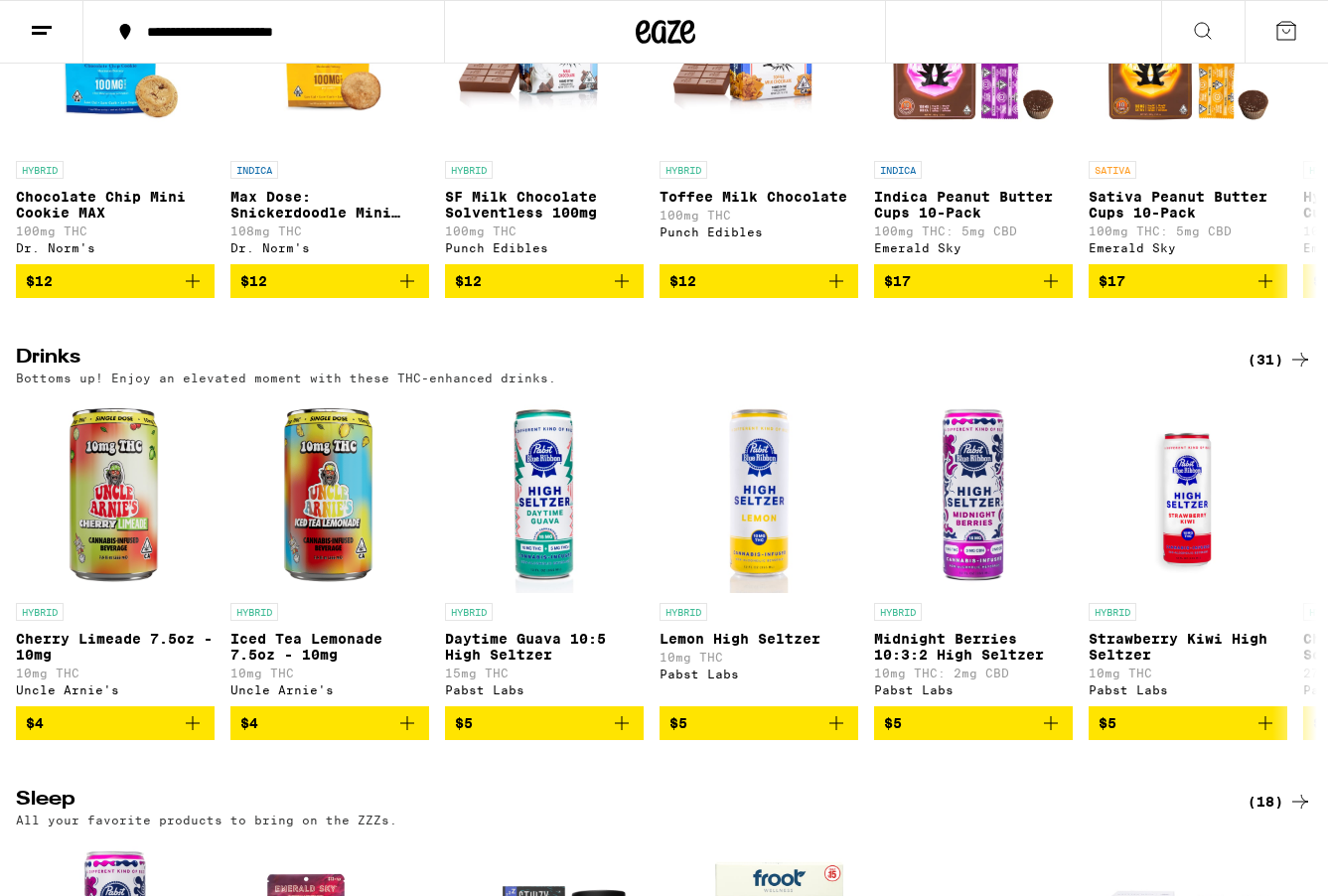 scroll, scrollTop: 5420, scrollLeft: 0, axis: vertical 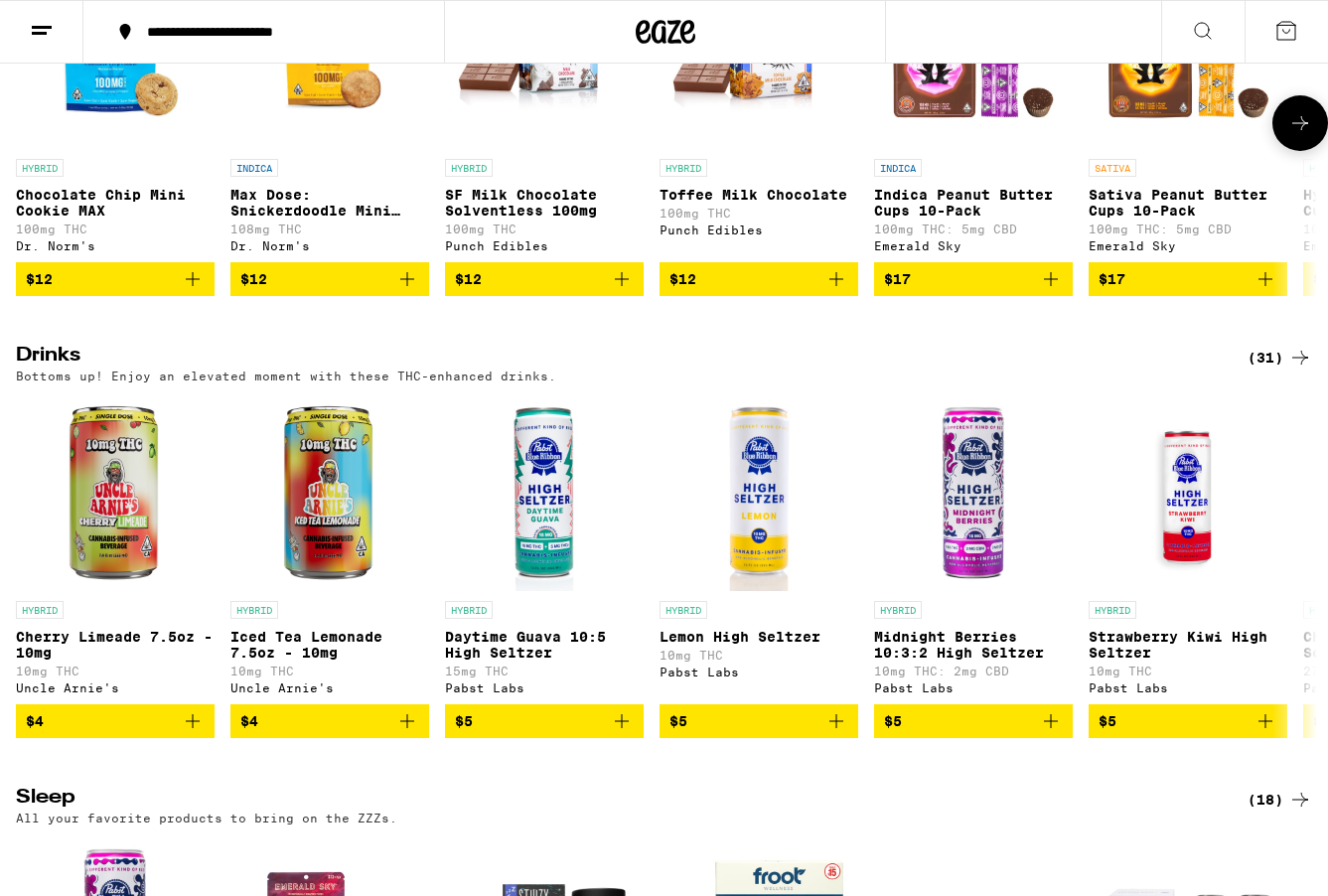 click at bounding box center (973, 50) 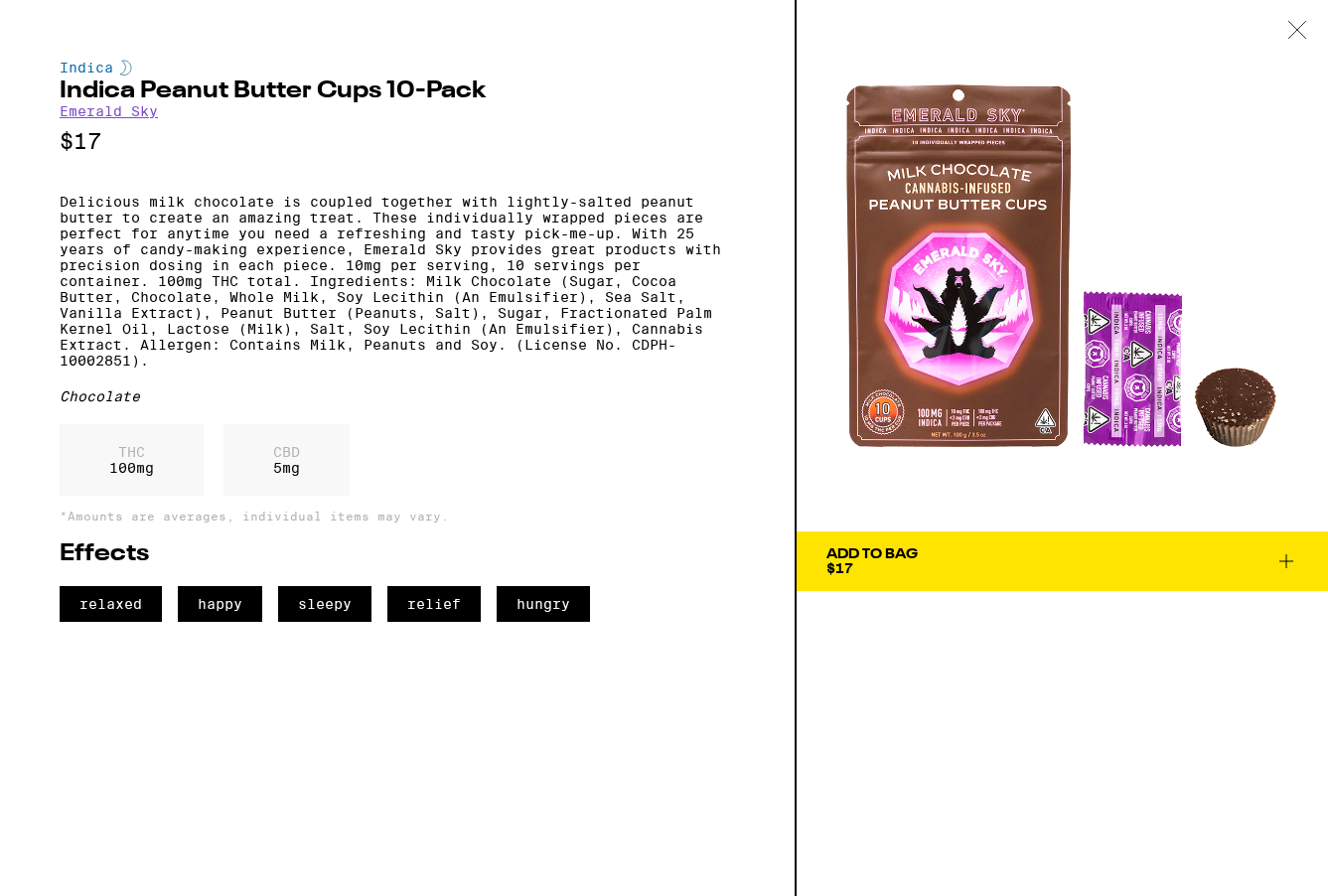 click 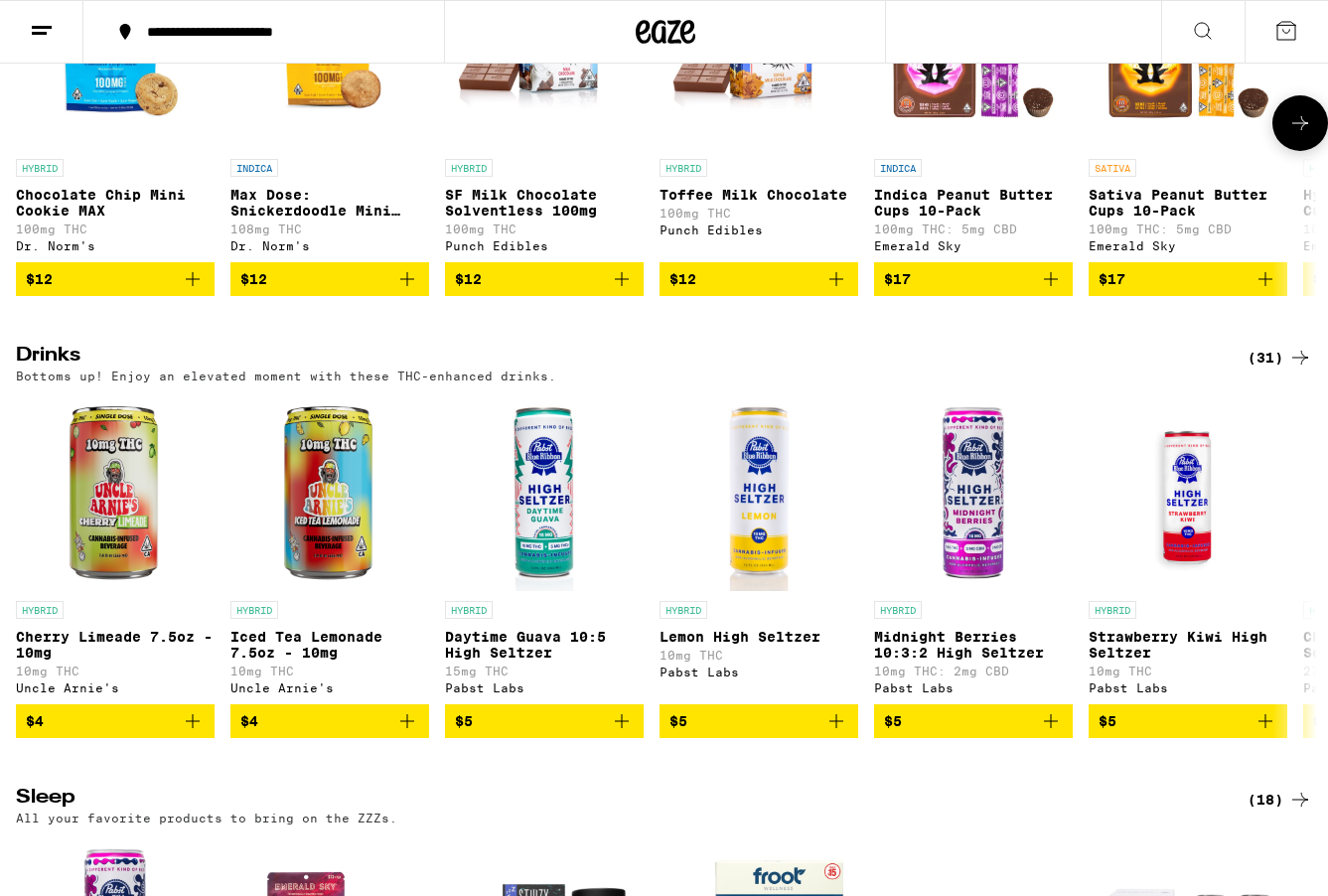 scroll, scrollTop: 0, scrollLeft: 0, axis: both 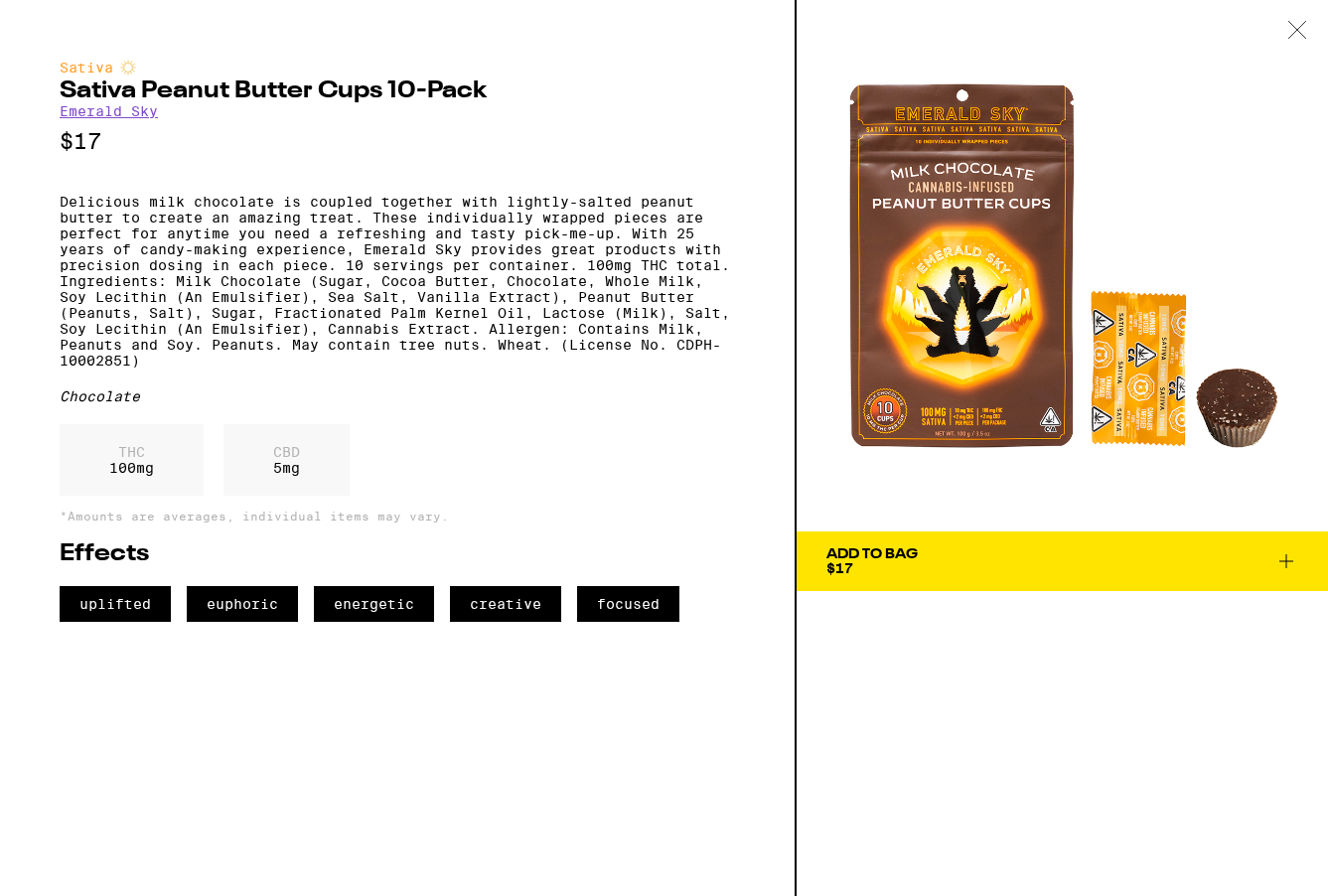 click on "$17" at bounding box center [839, 568] 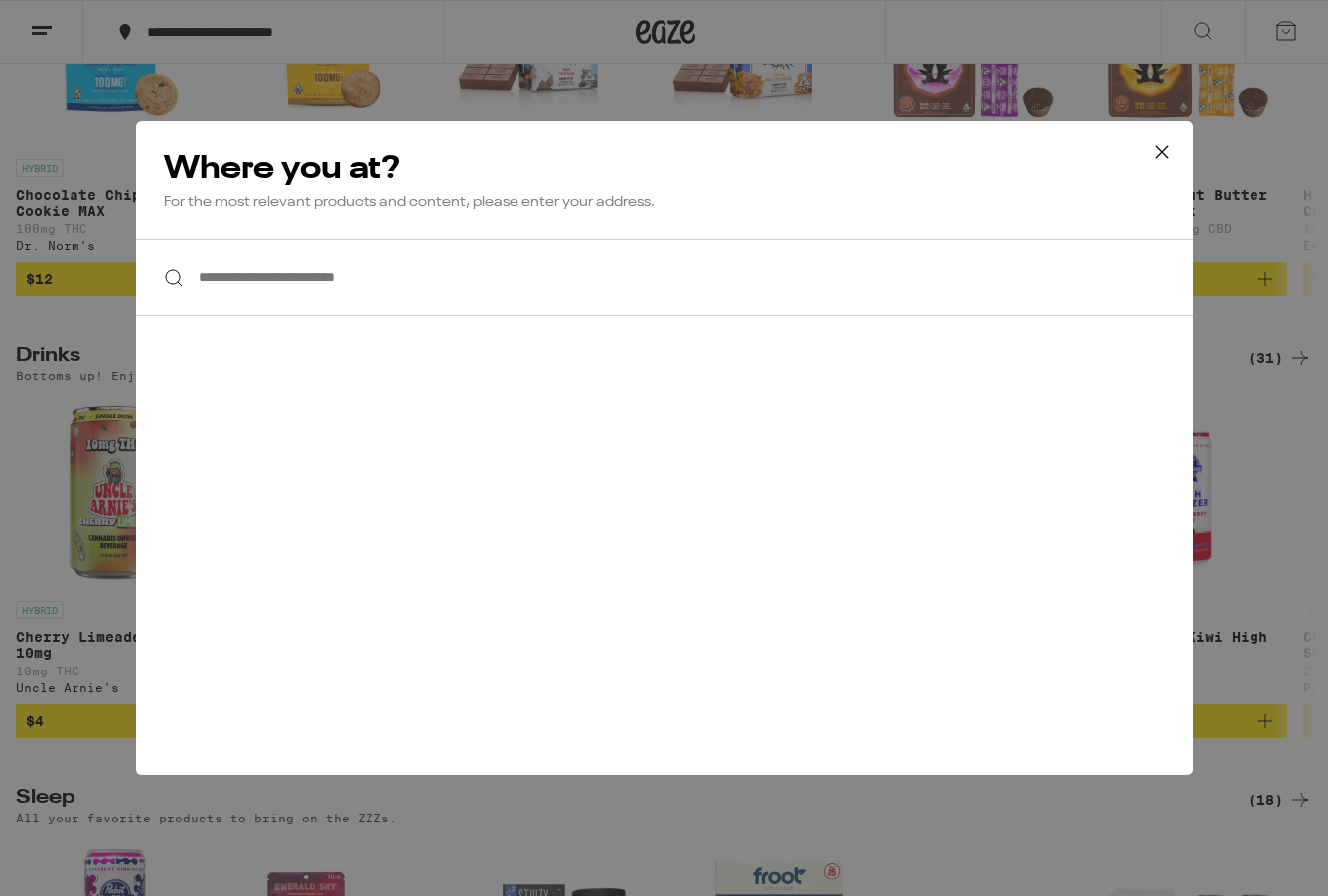 scroll, scrollTop: 5421, scrollLeft: 0, axis: vertical 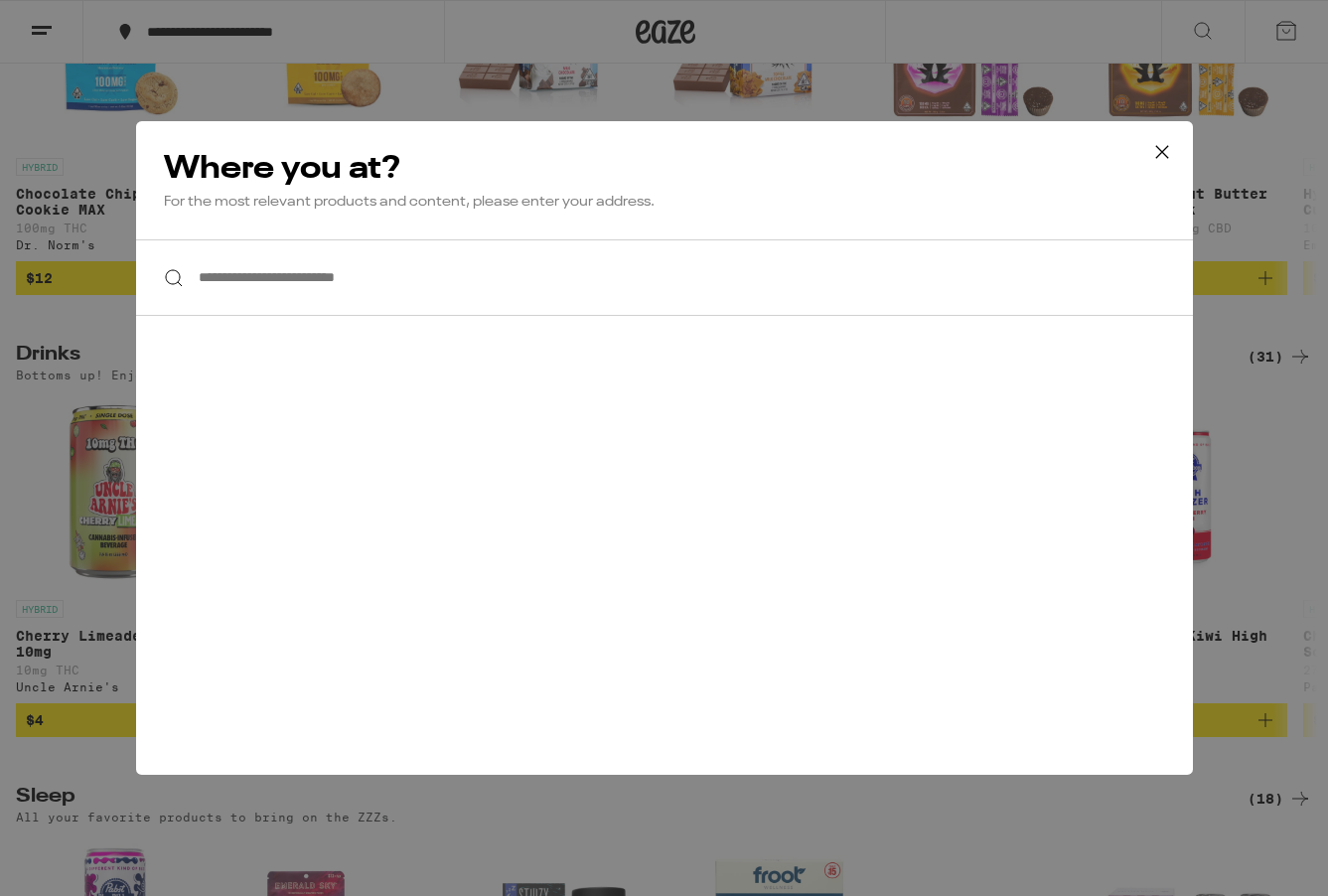 click at bounding box center (664, 277) 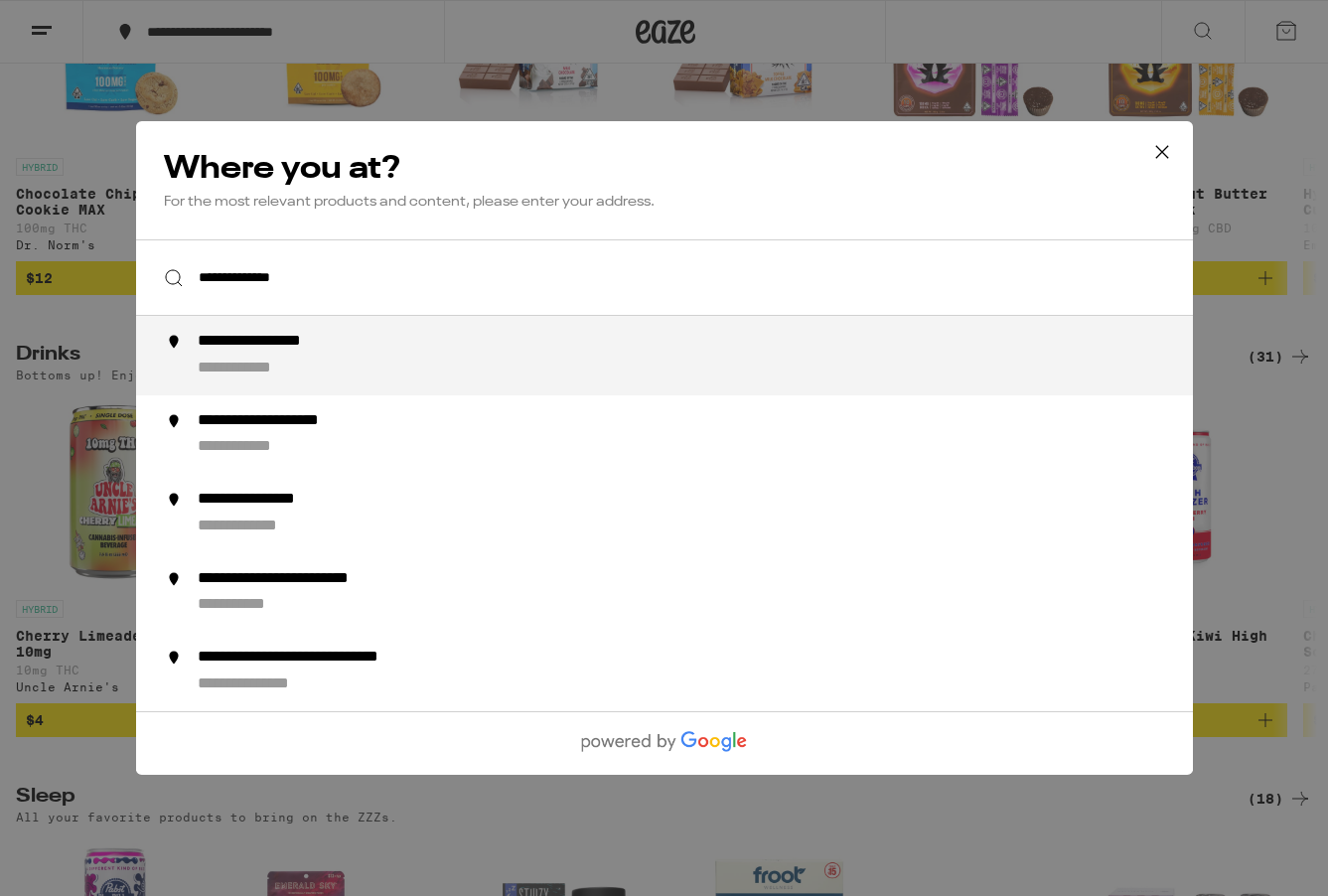 click on "**********" at bounding box center (703, 356) 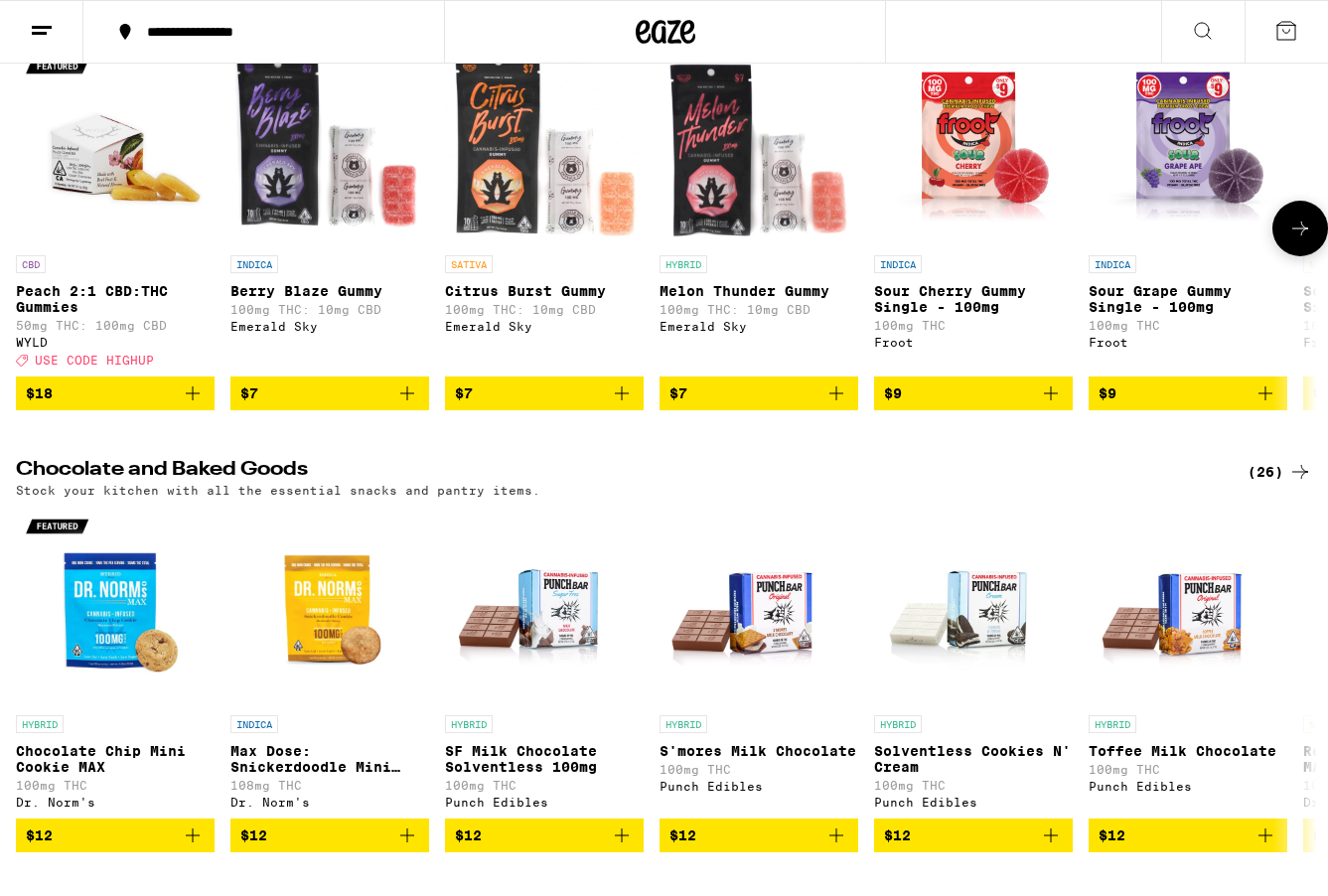 scroll, scrollTop: 4726, scrollLeft: 0, axis: vertical 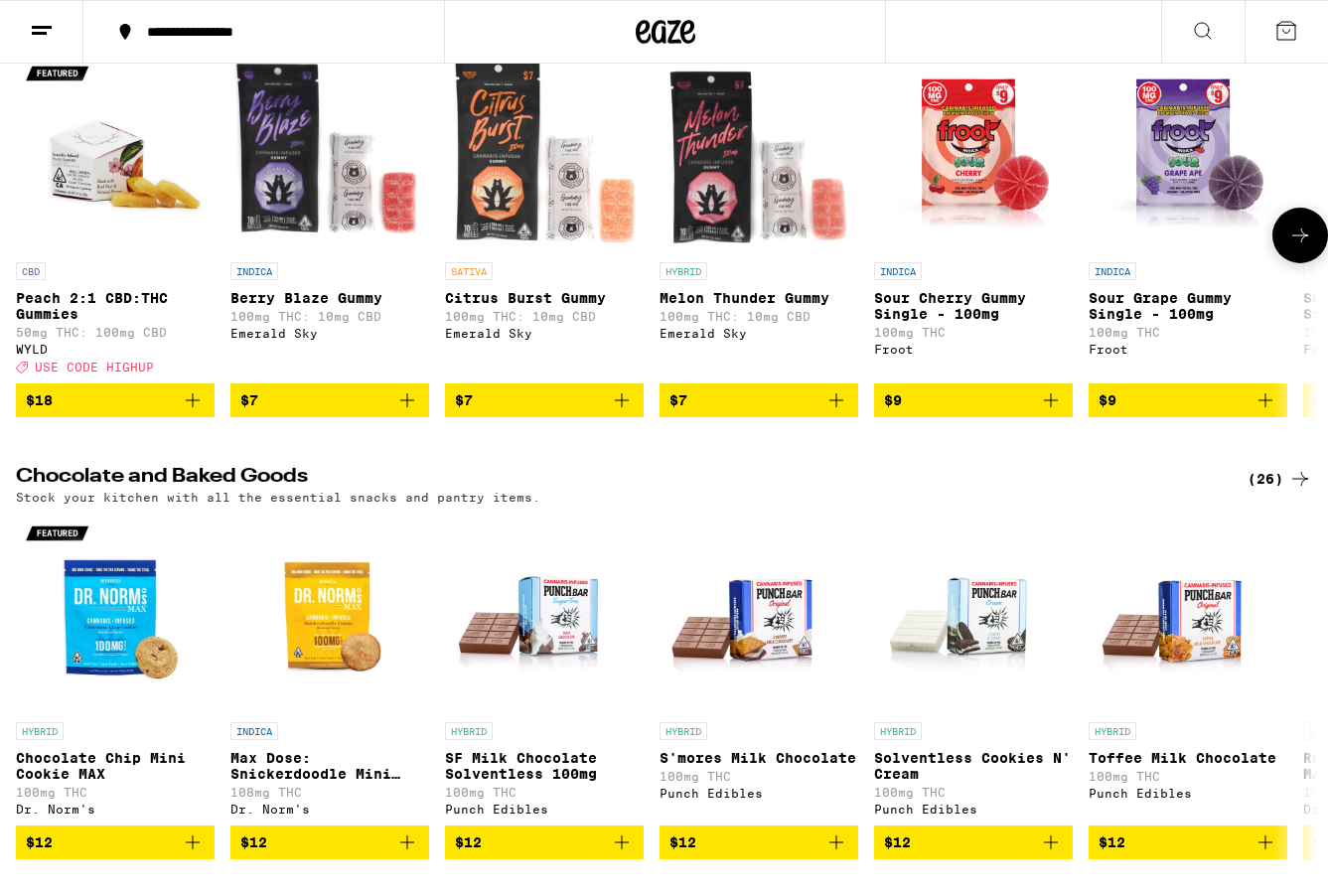 click on "Peach 2:1 CBD:THC Gummies" at bounding box center (115, 306) 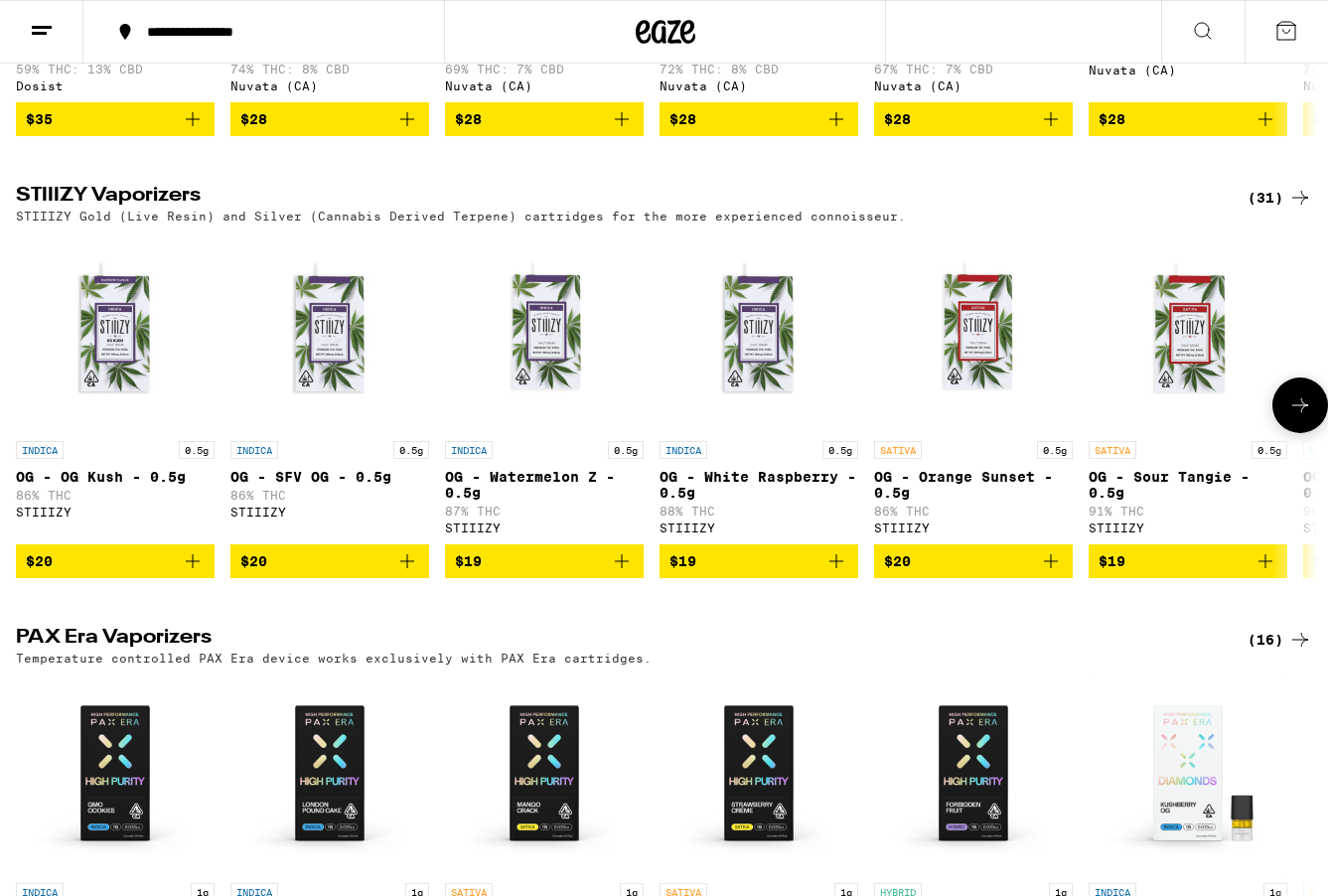 scroll, scrollTop: 2329, scrollLeft: 0, axis: vertical 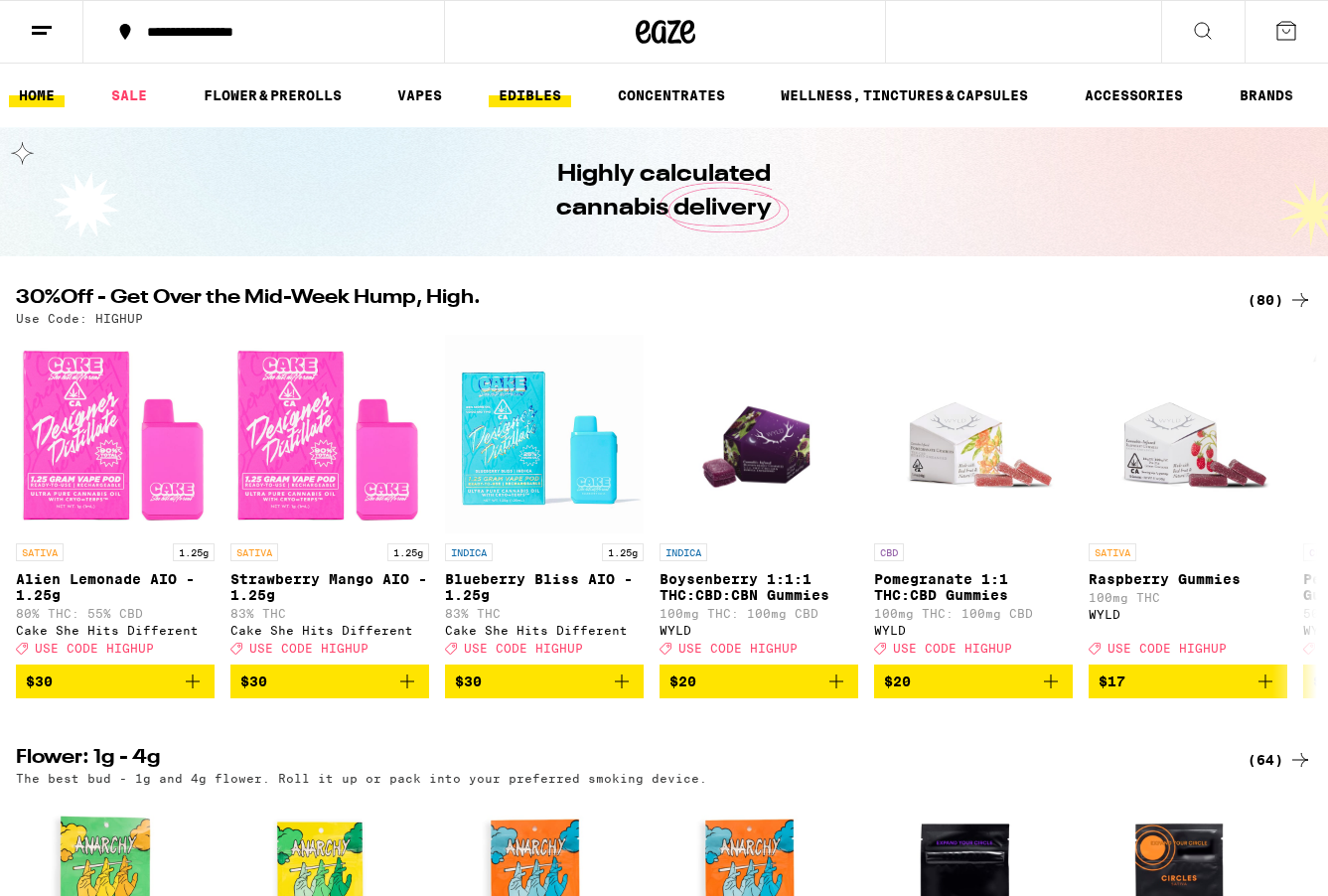click on "EDIBLES" at bounding box center [529, 95] 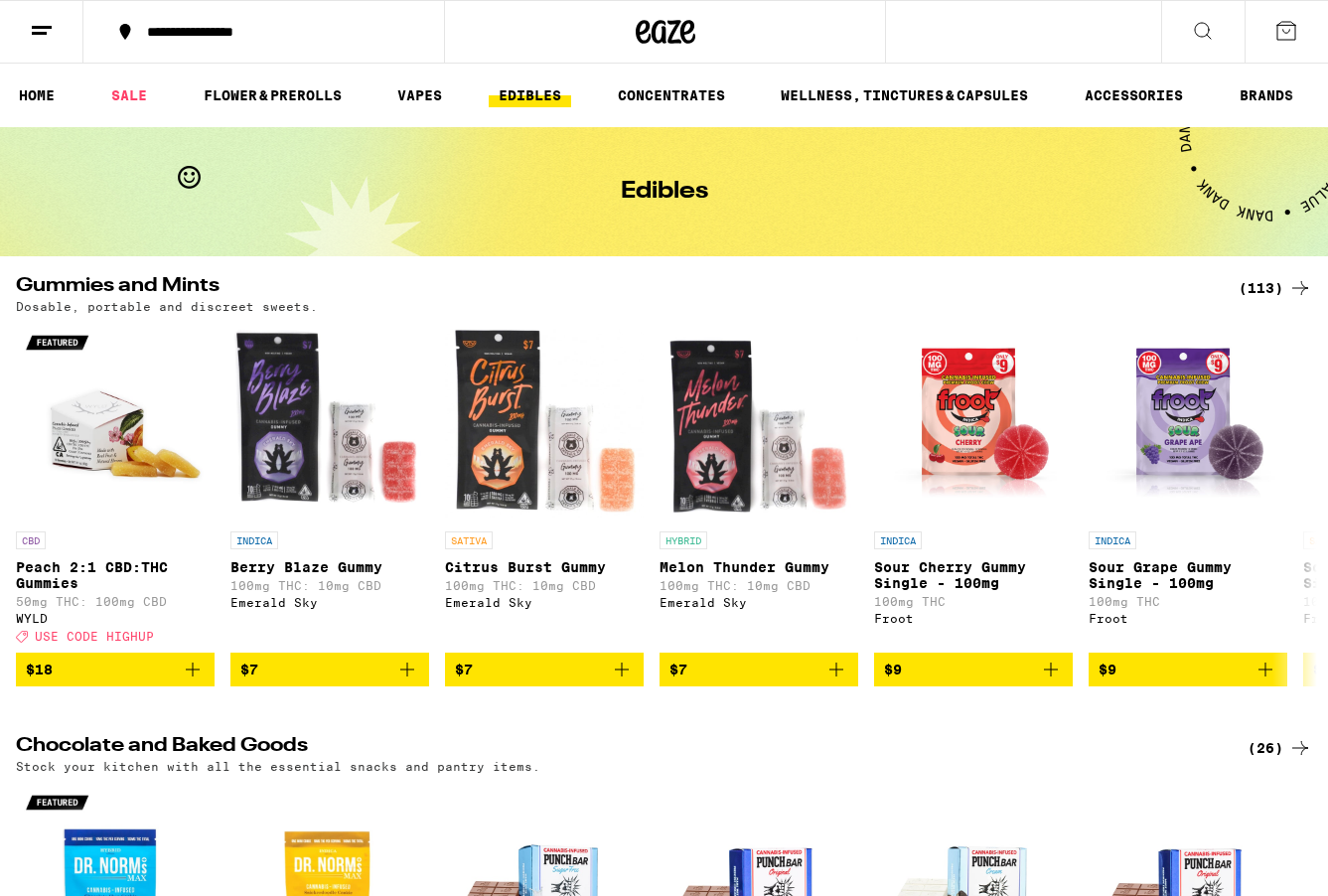 scroll, scrollTop: 0, scrollLeft: 0, axis: both 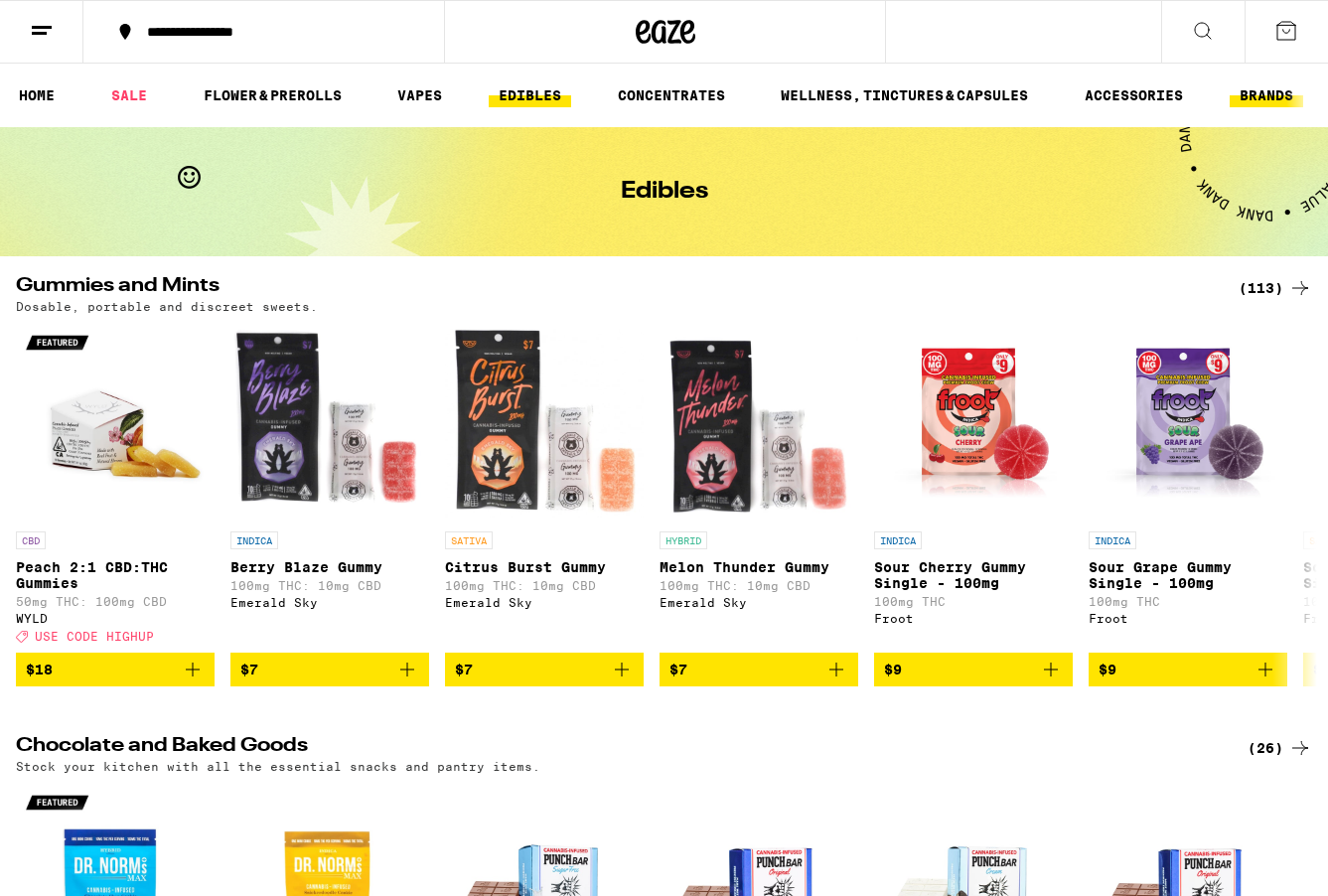 click on "BRANDS" at bounding box center [1266, 95] 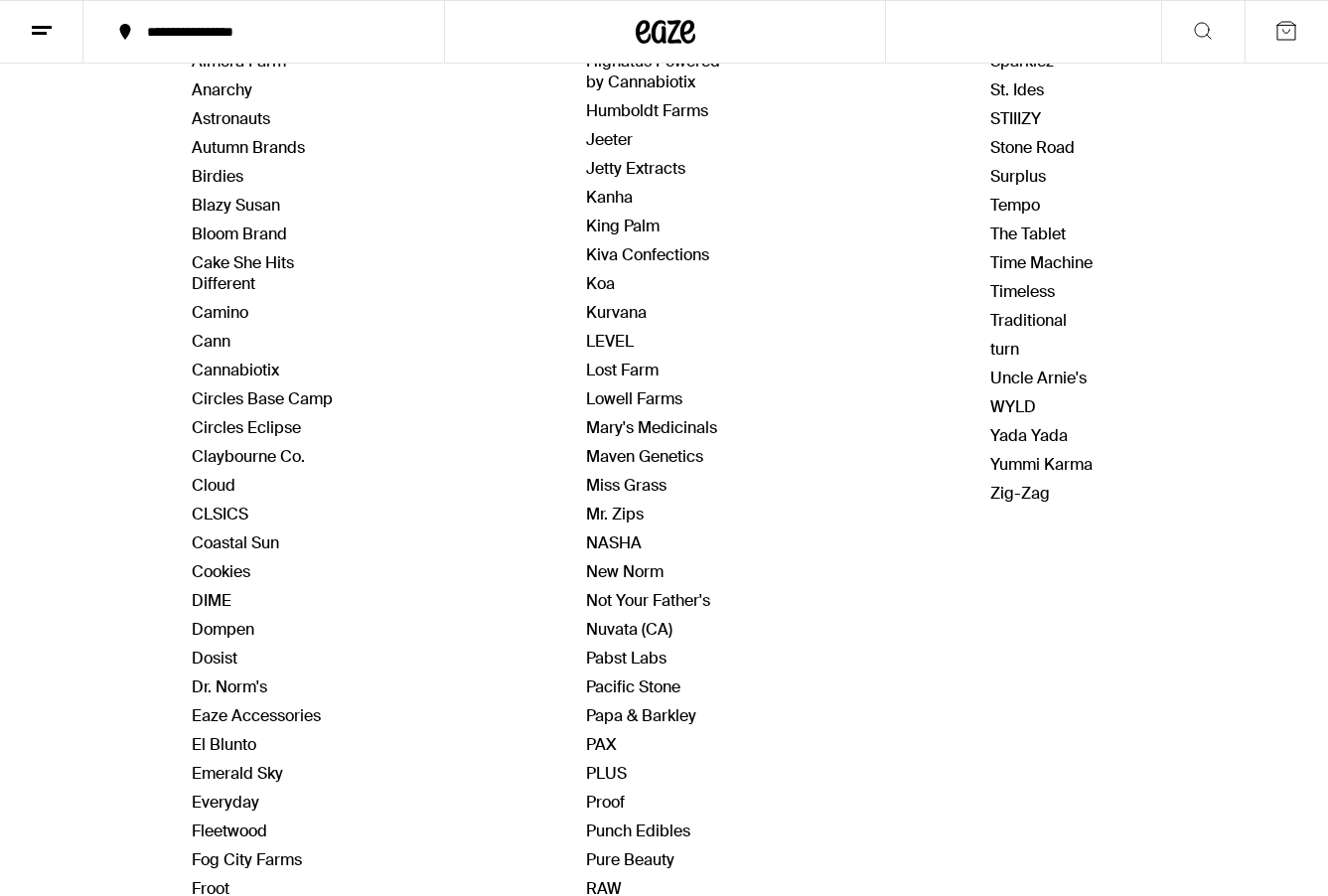 scroll, scrollTop: 341, scrollLeft: 0, axis: vertical 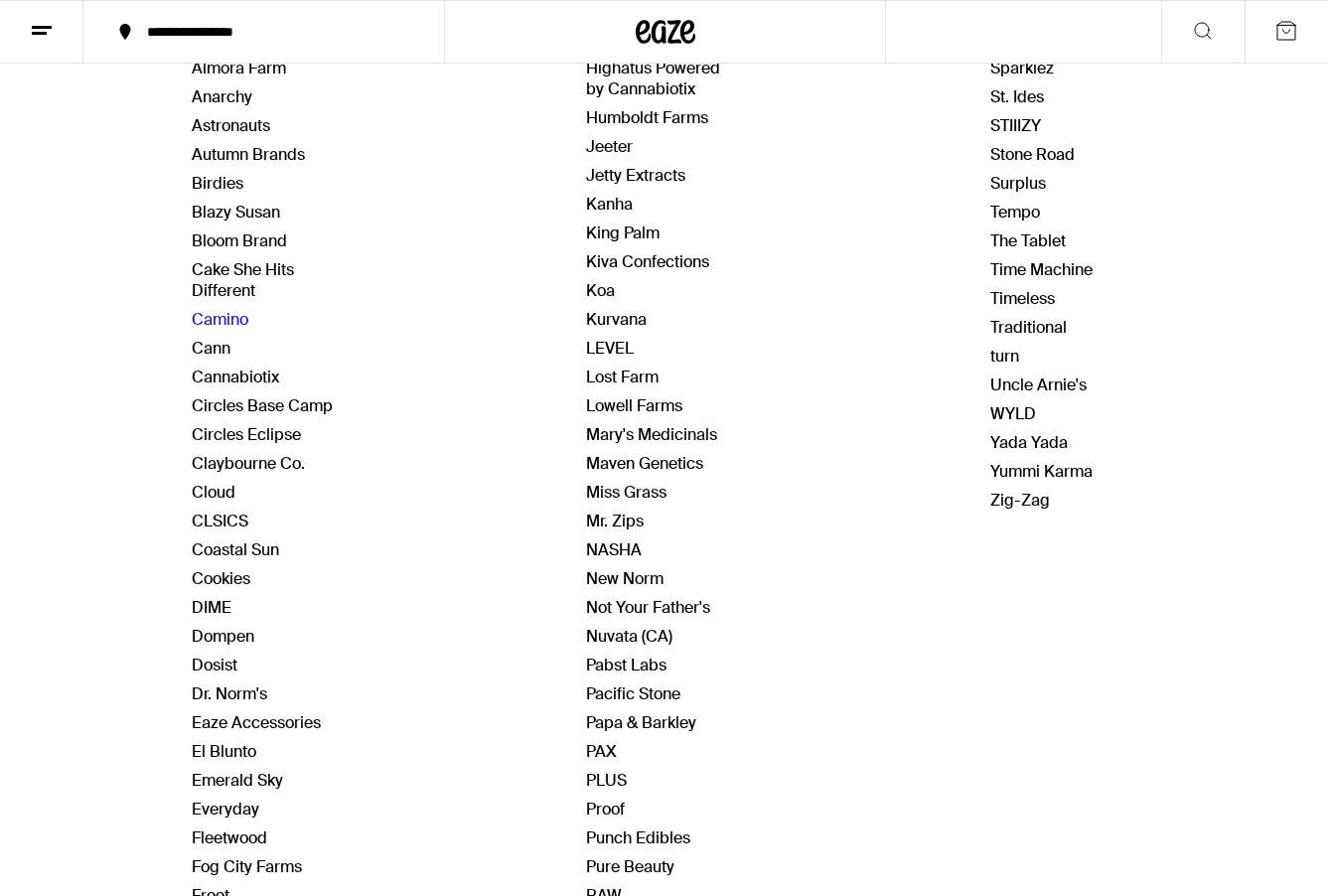 click on "Camino" at bounding box center [220, 319] 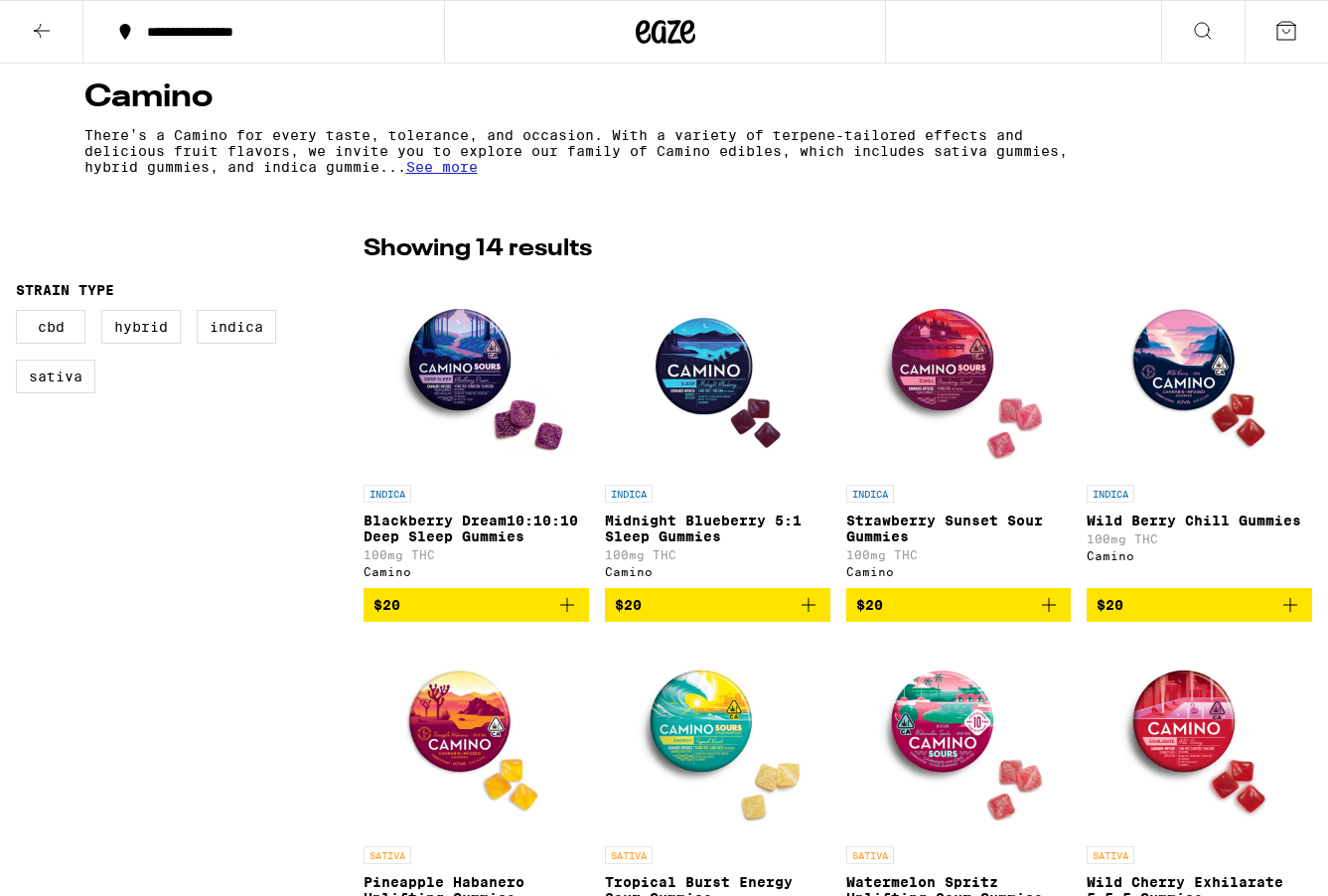 scroll, scrollTop: 324, scrollLeft: 0, axis: vertical 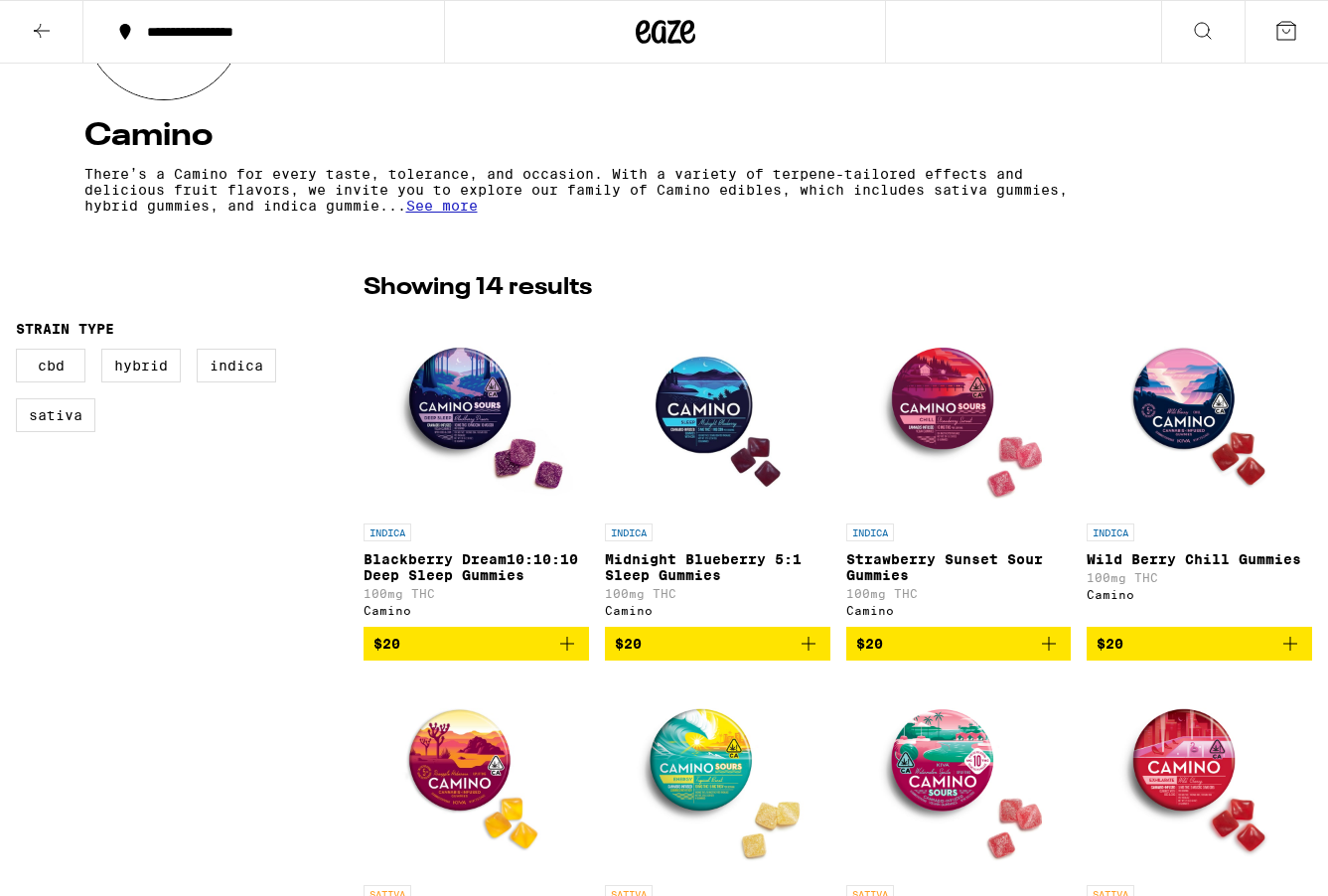 click 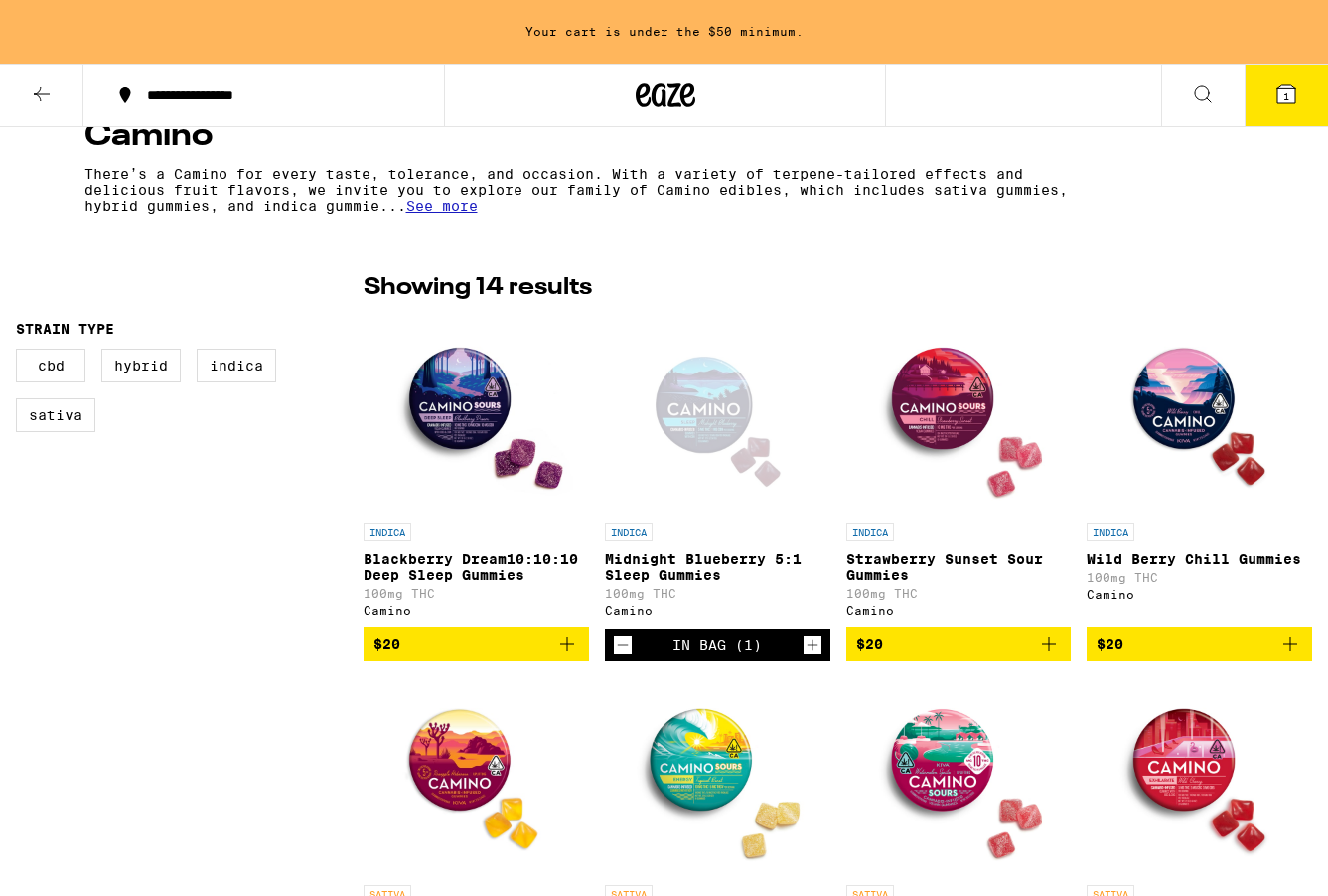 click 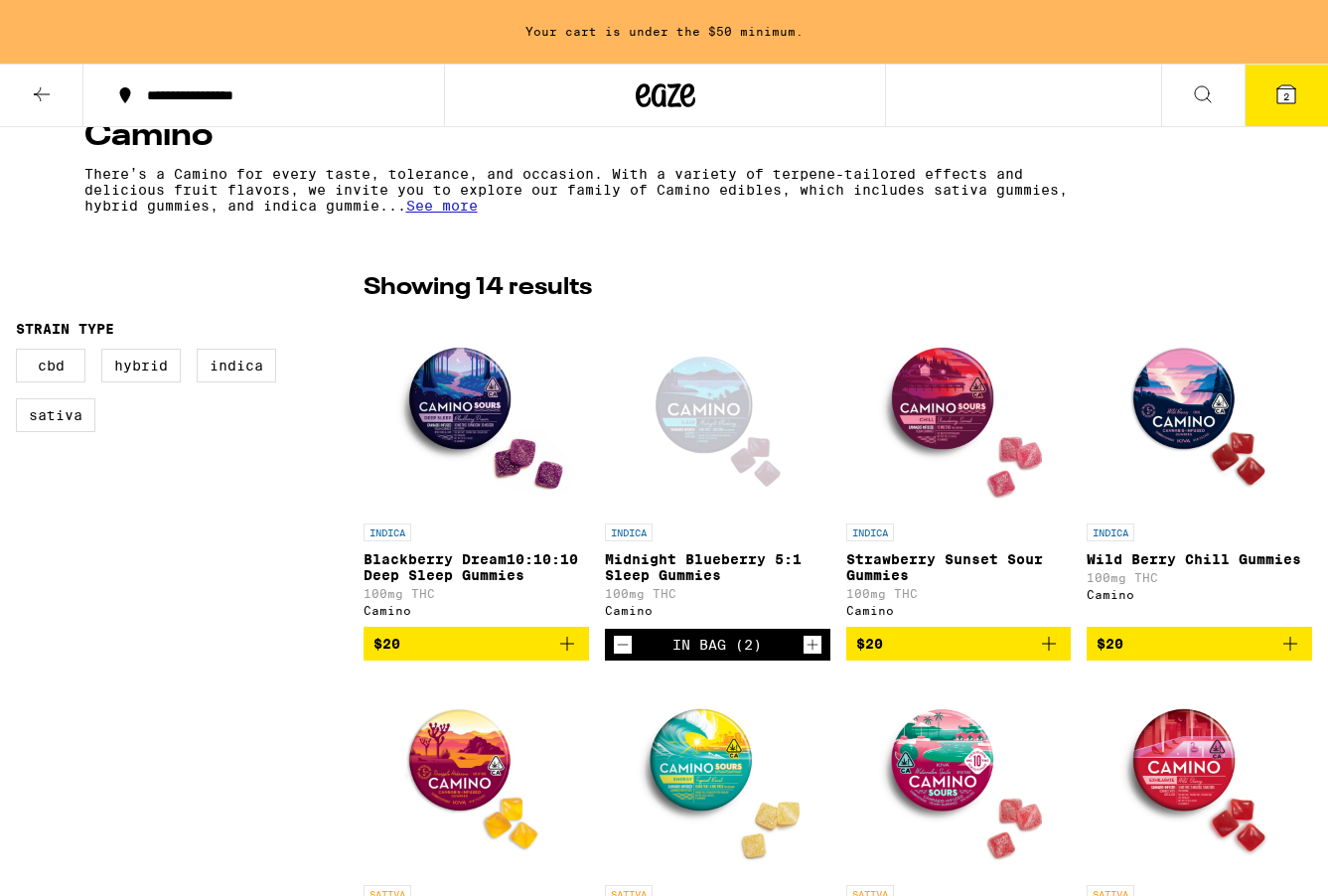 click 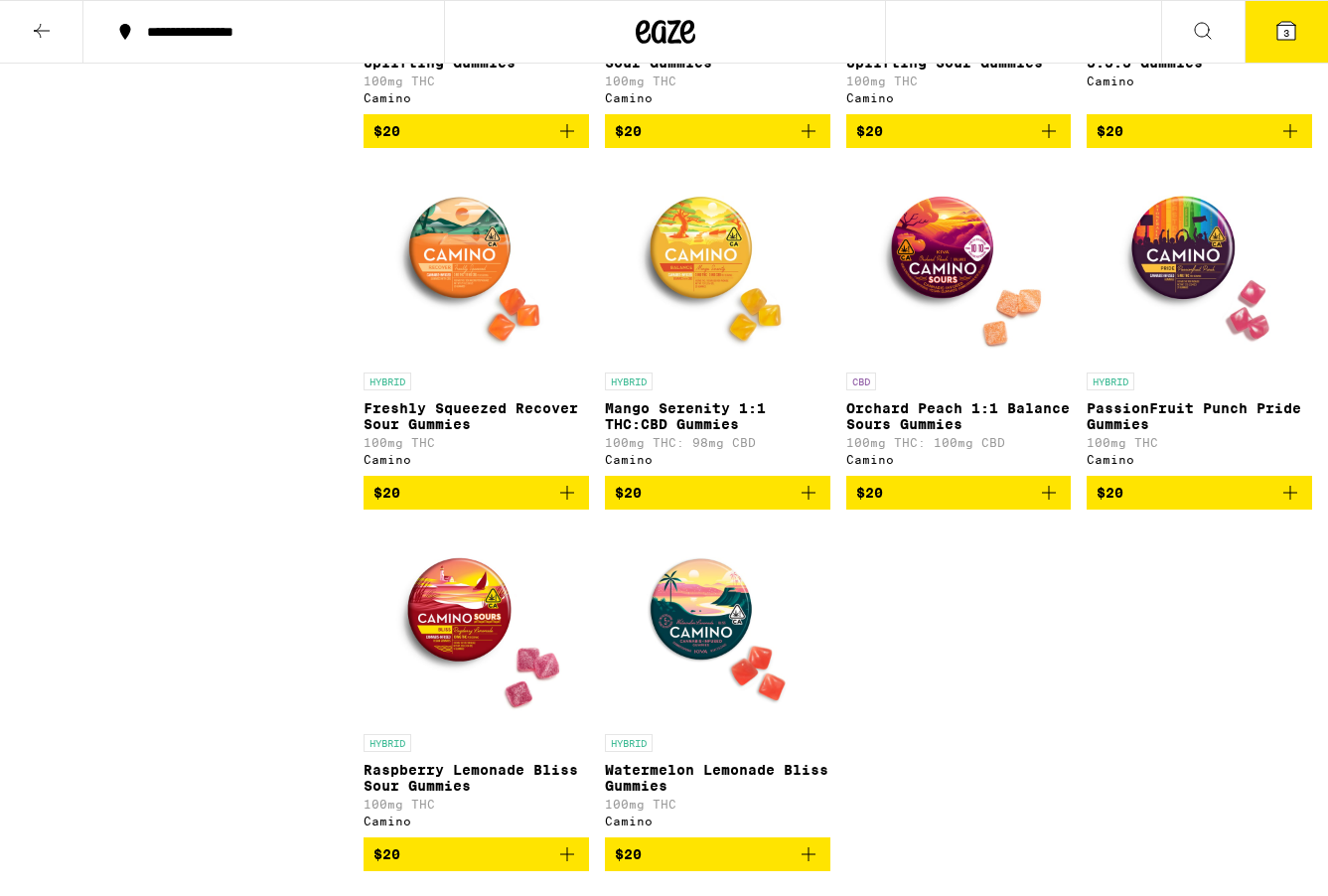 scroll, scrollTop: 1207, scrollLeft: 0, axis: vertical 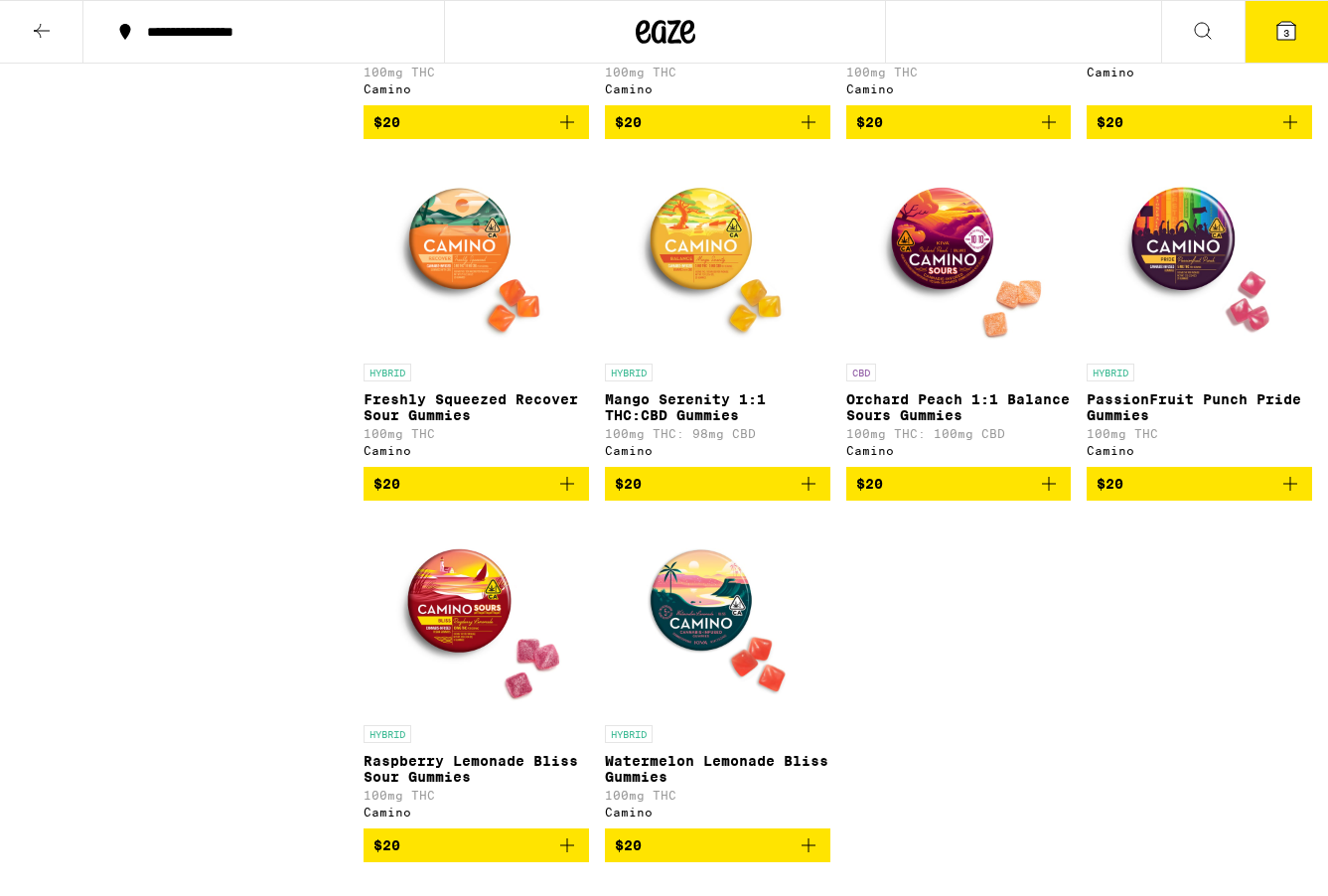 click on "Watermelon Lemonade Bliss Gummies" at bounding box center [717, 769] 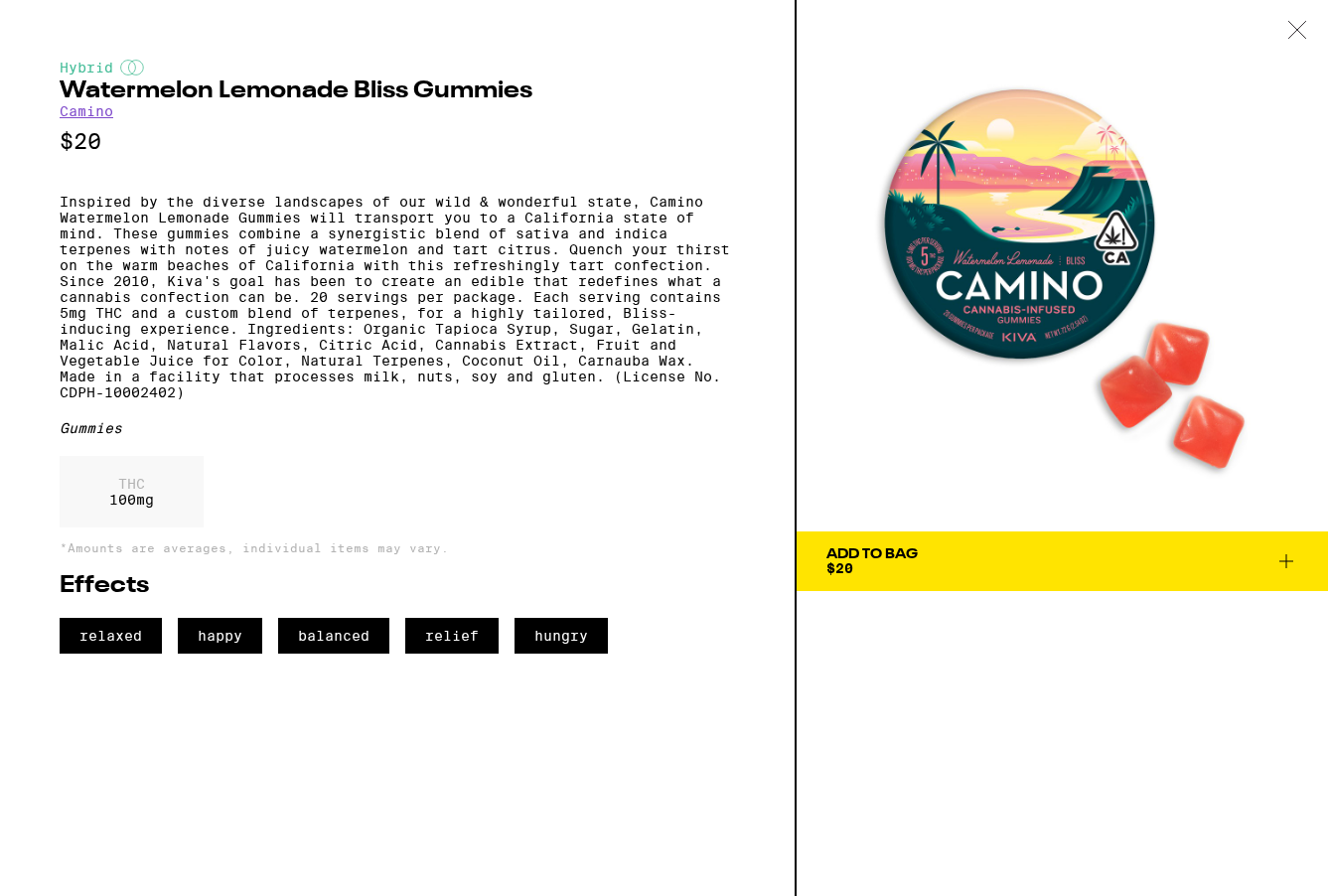 click 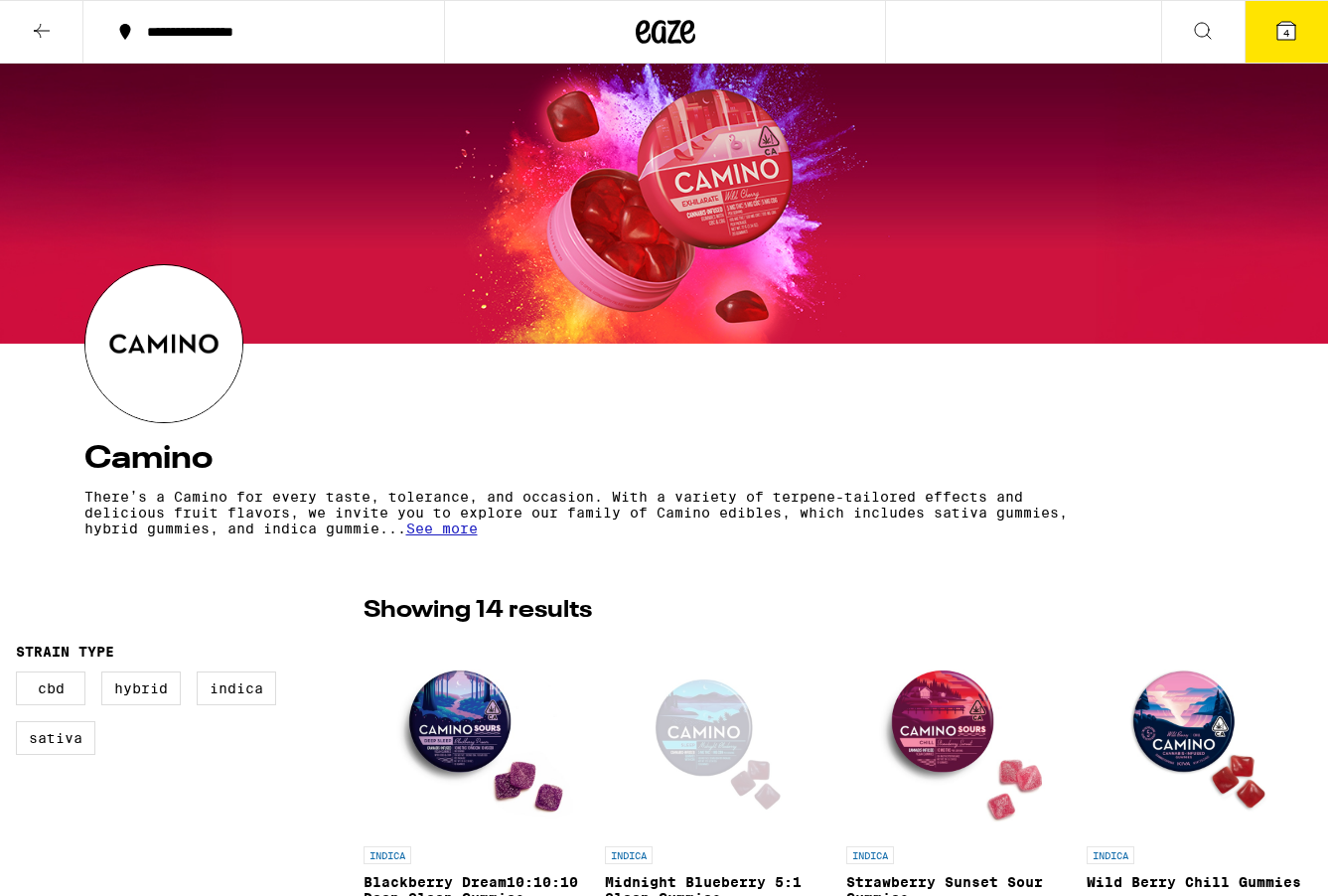 scroll, scrollTop: 0, scrollLeft: 0, axis: both 